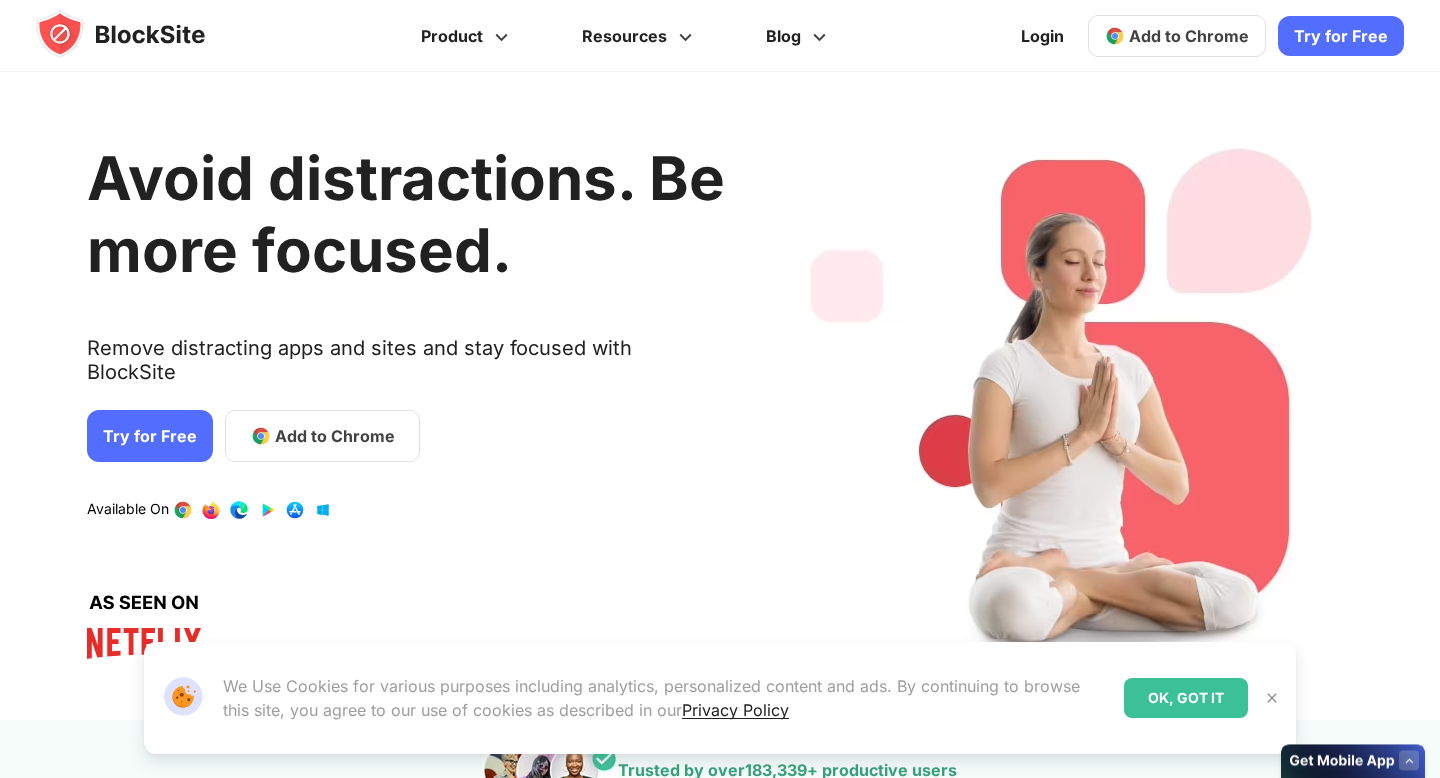scroll, scrollTop: 0, scrollLeft: 0, axis: both 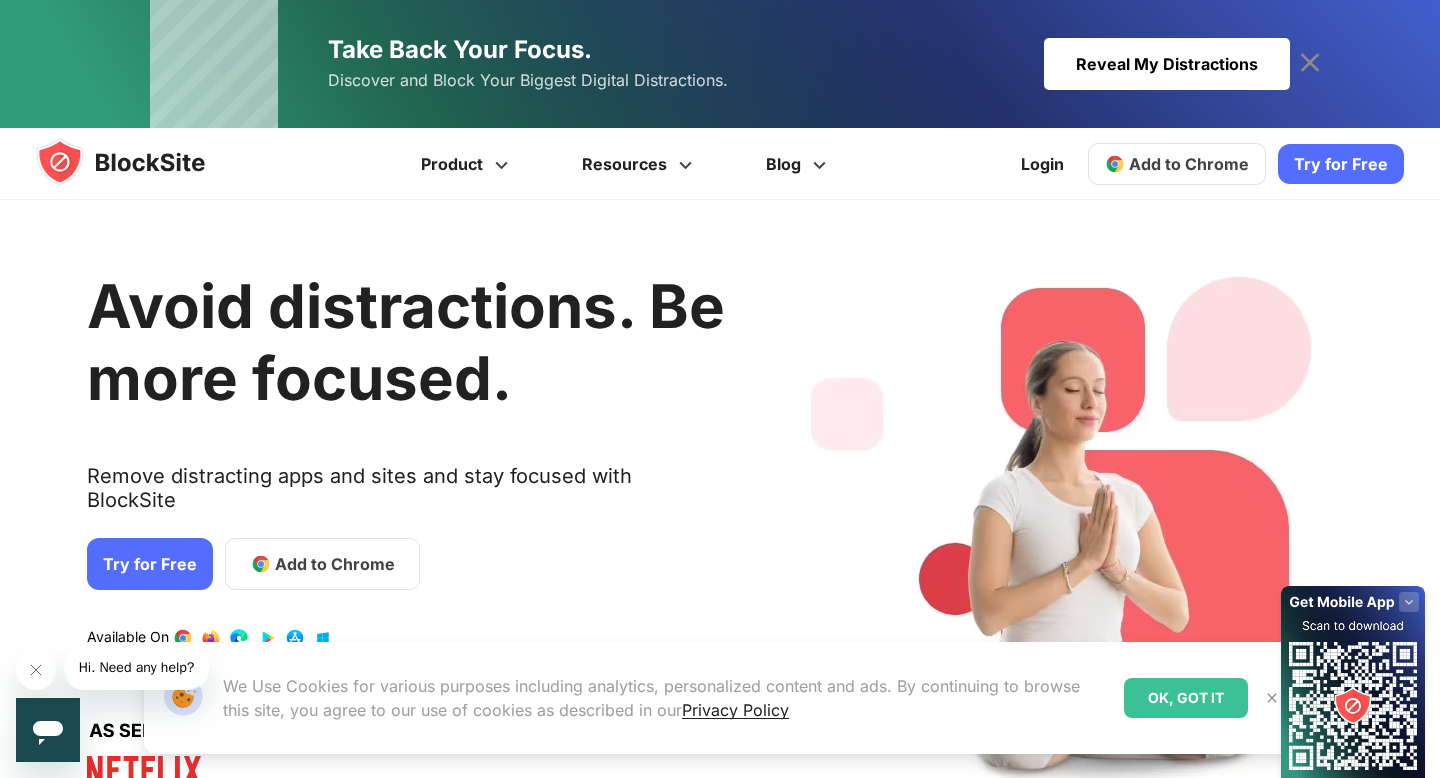 click at bounding box center [140, 162] 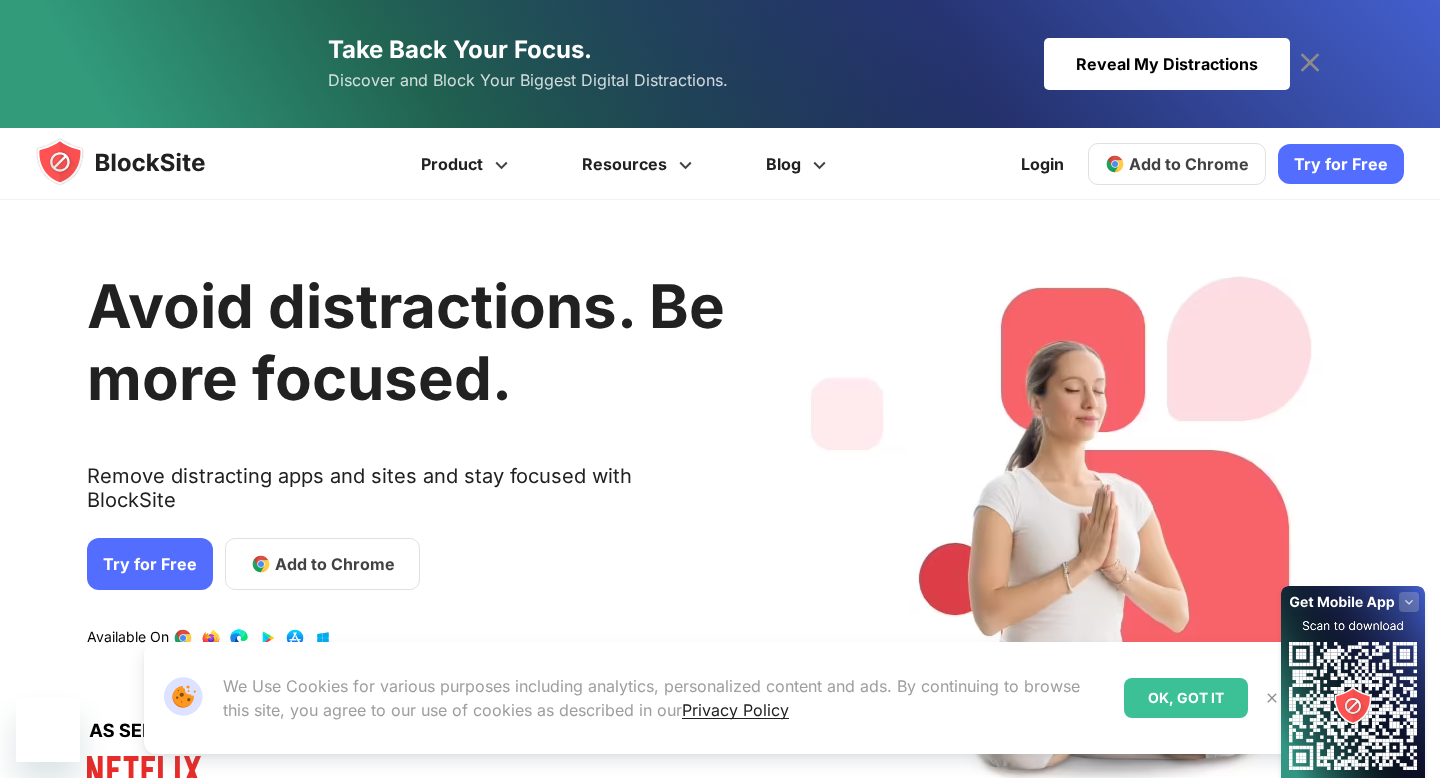 scroll, scrollTop: 0, scrollLeft: 0, axis: both 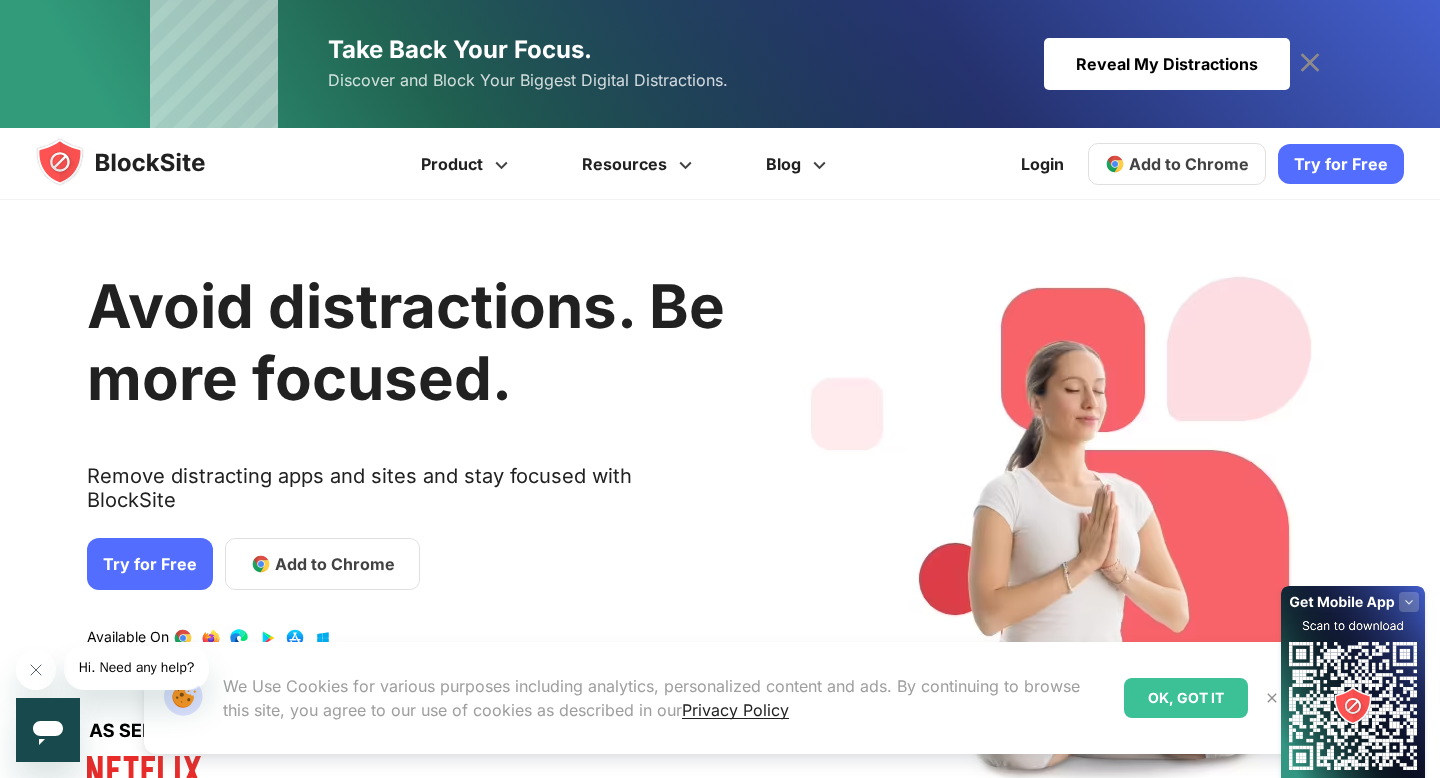 click at bounding box center (140, 162) 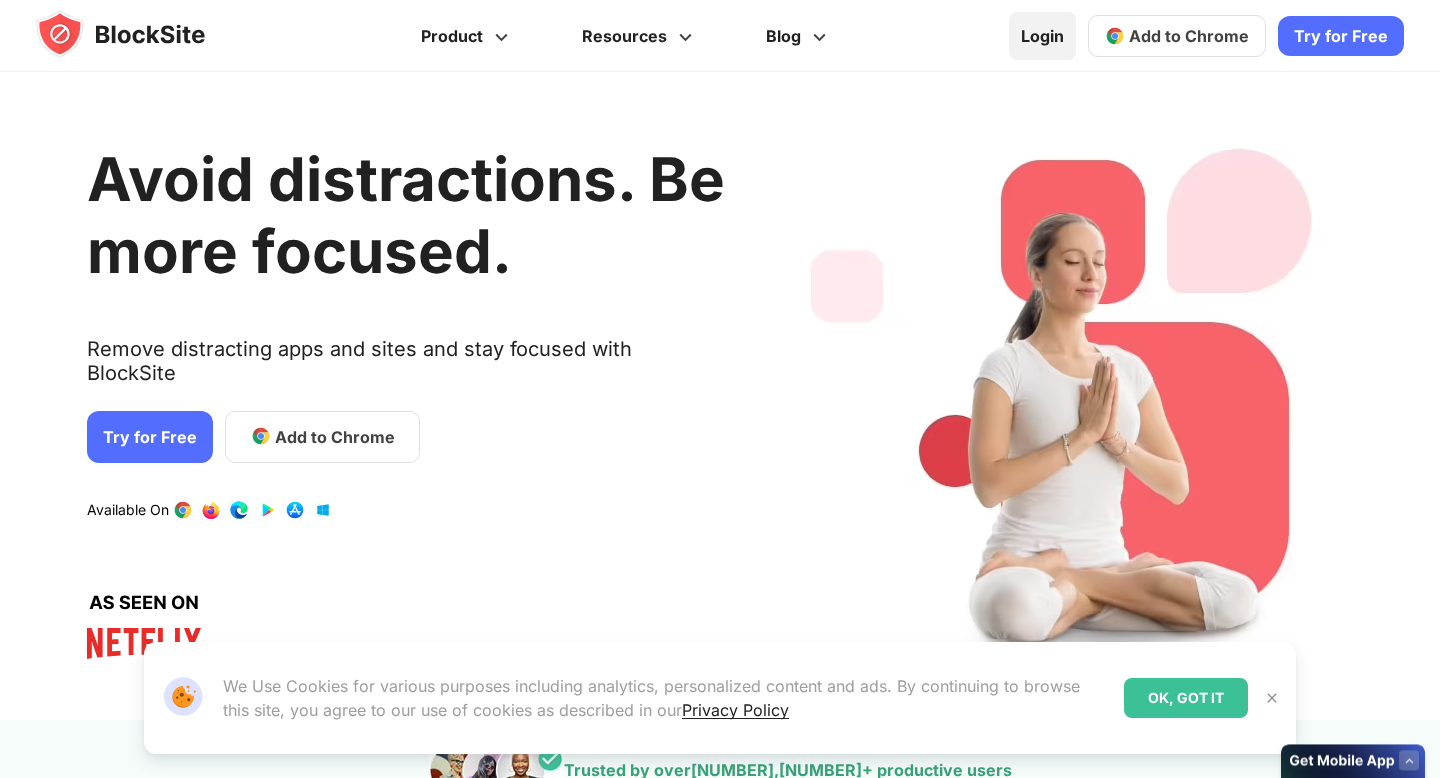 scroll, scrollTop: 0, scrollLeft: 0, axis: both 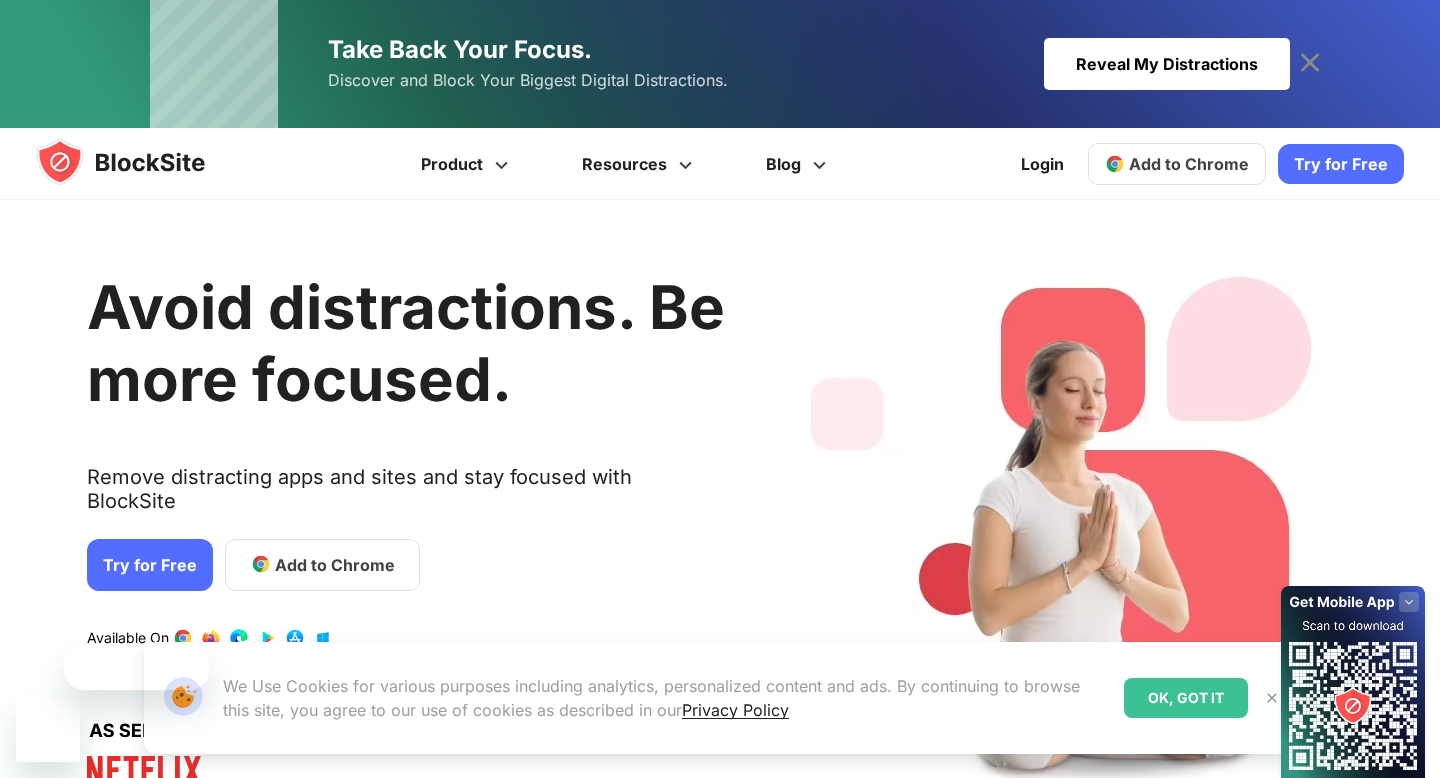 click on "Take Back Your Focus.
Discover and Block Your Biggest Digital Distractions.
Reveal My Distractions
Reveal My Distractions" at bounding box center [720, 64] 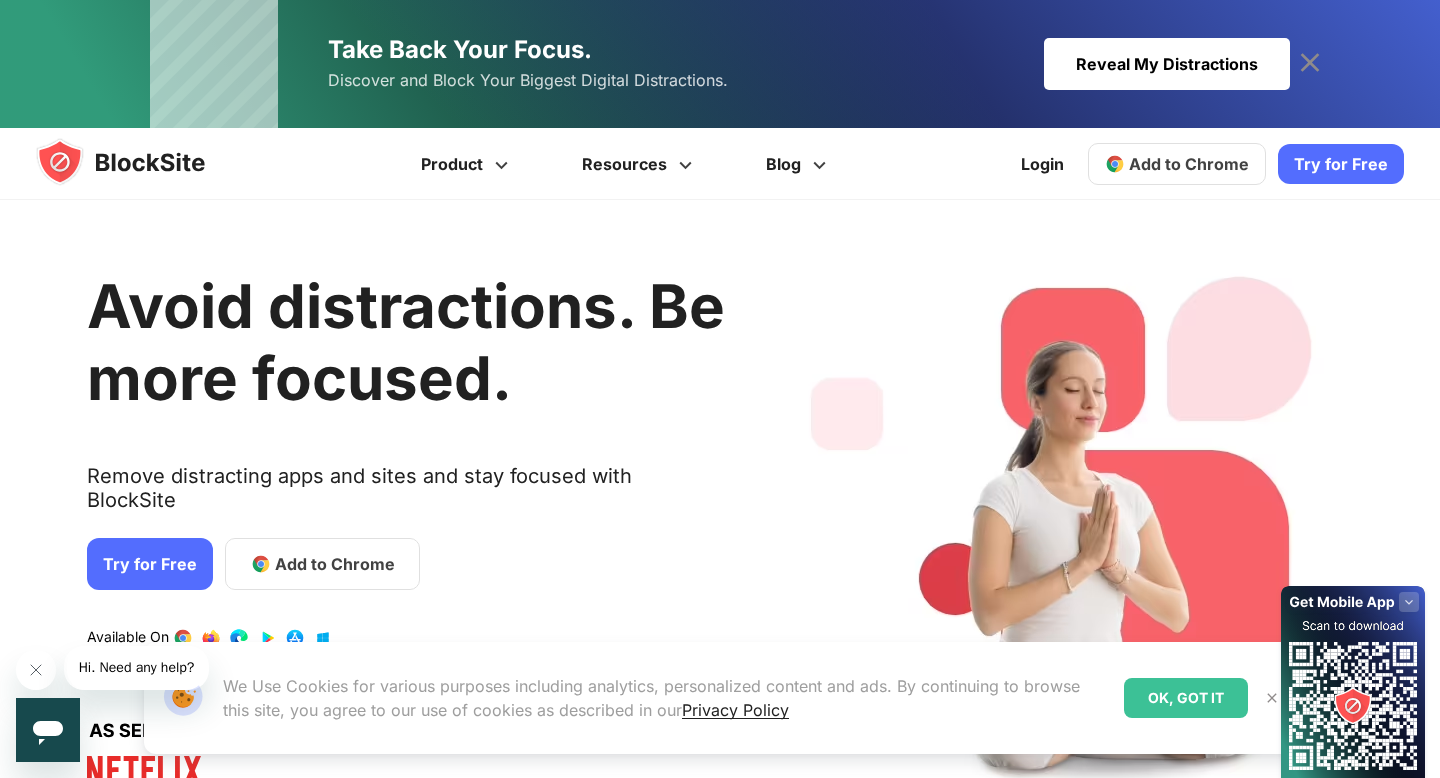 scroll, scrollTop: 0, scrollLeft: 0, axis: both 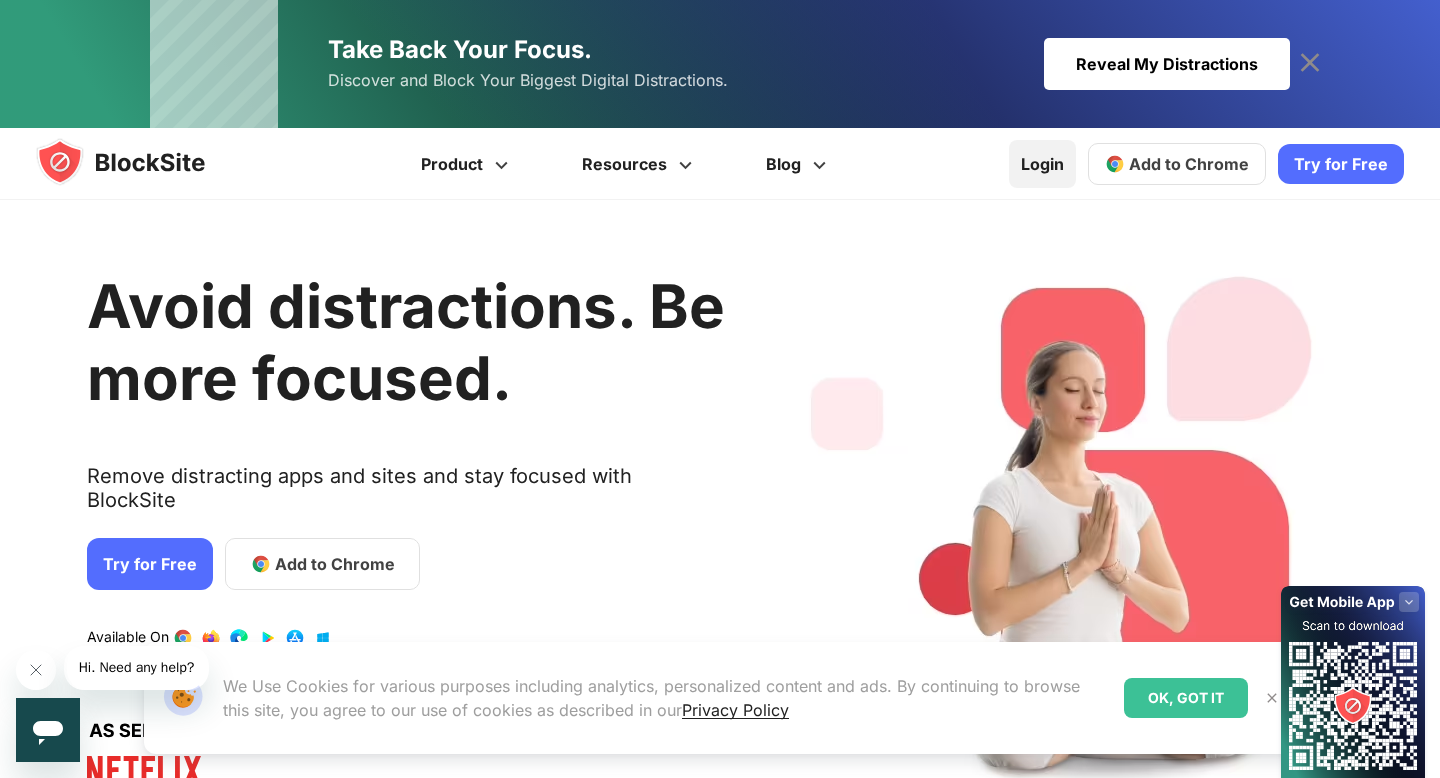 click on "Login" at bounding box center [1042, 164] 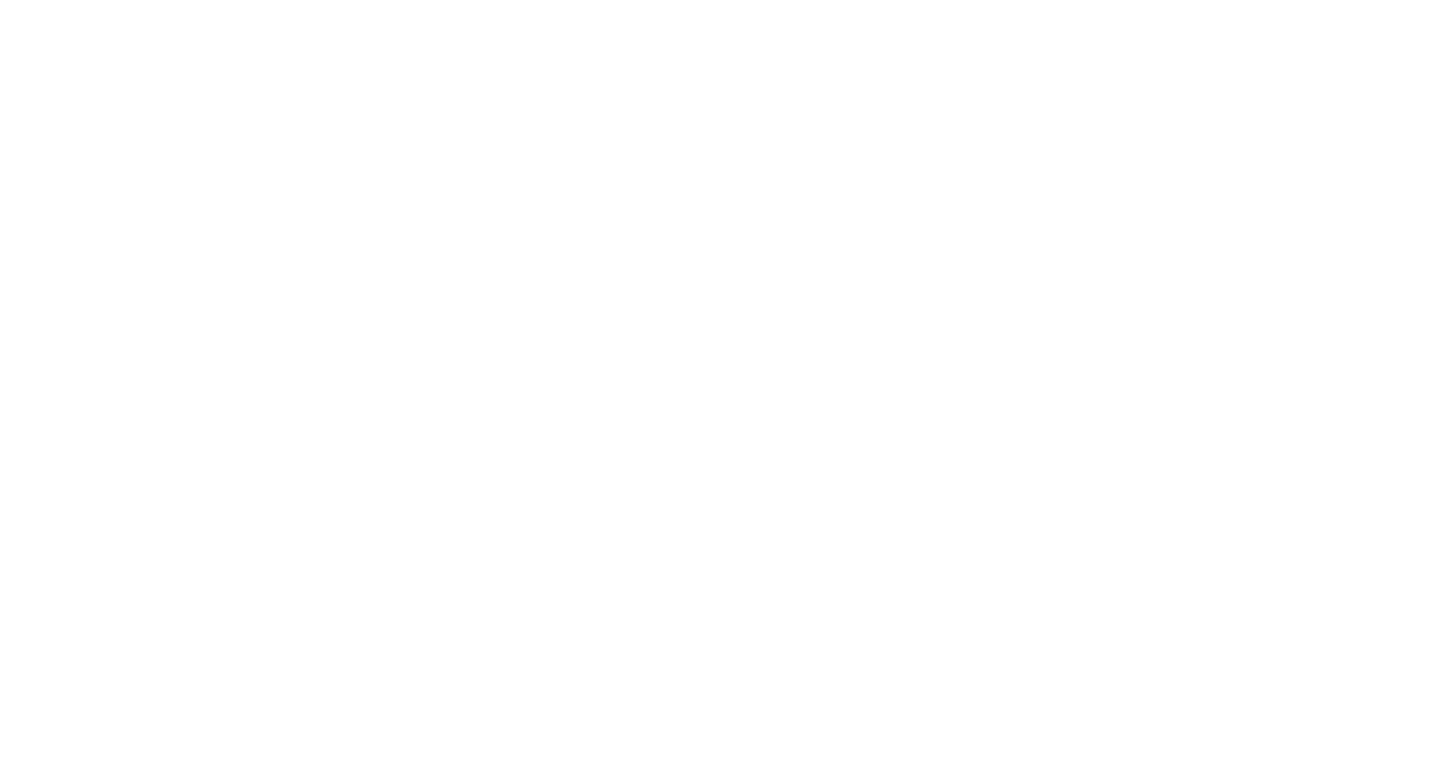 scroll, scrollTop: 0, scrollLeft: 0, axis: both 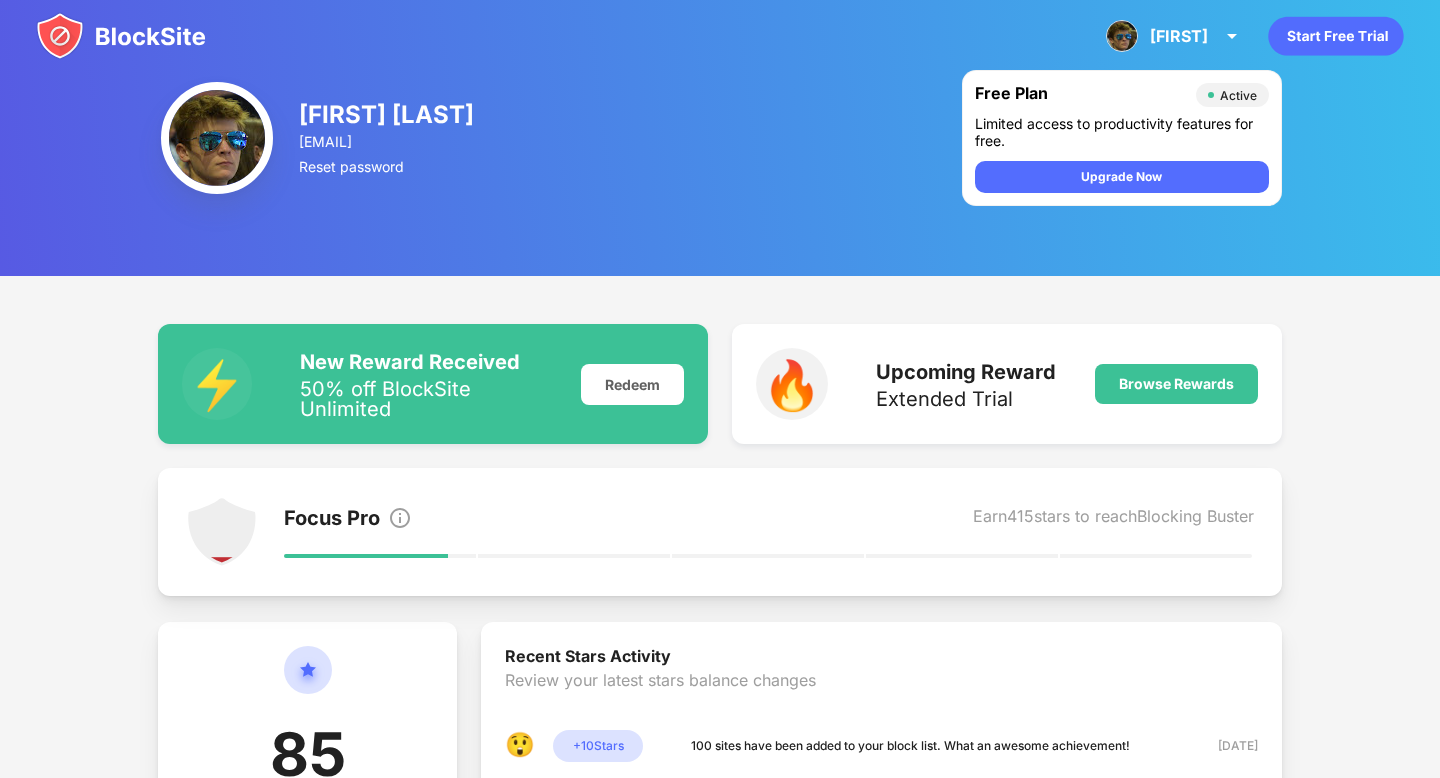 click at bounding box center [121, 36] 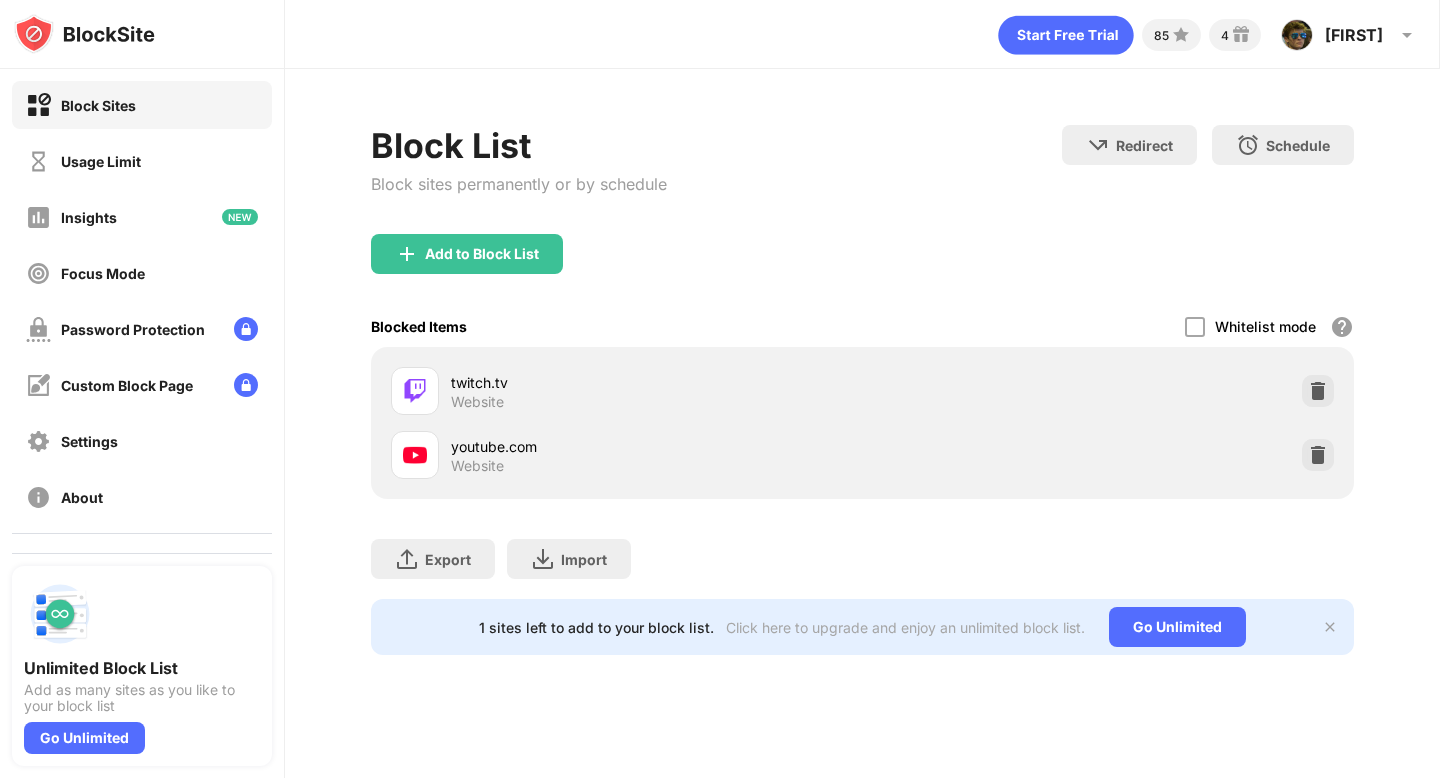 click at bounding box center (1318, 391) 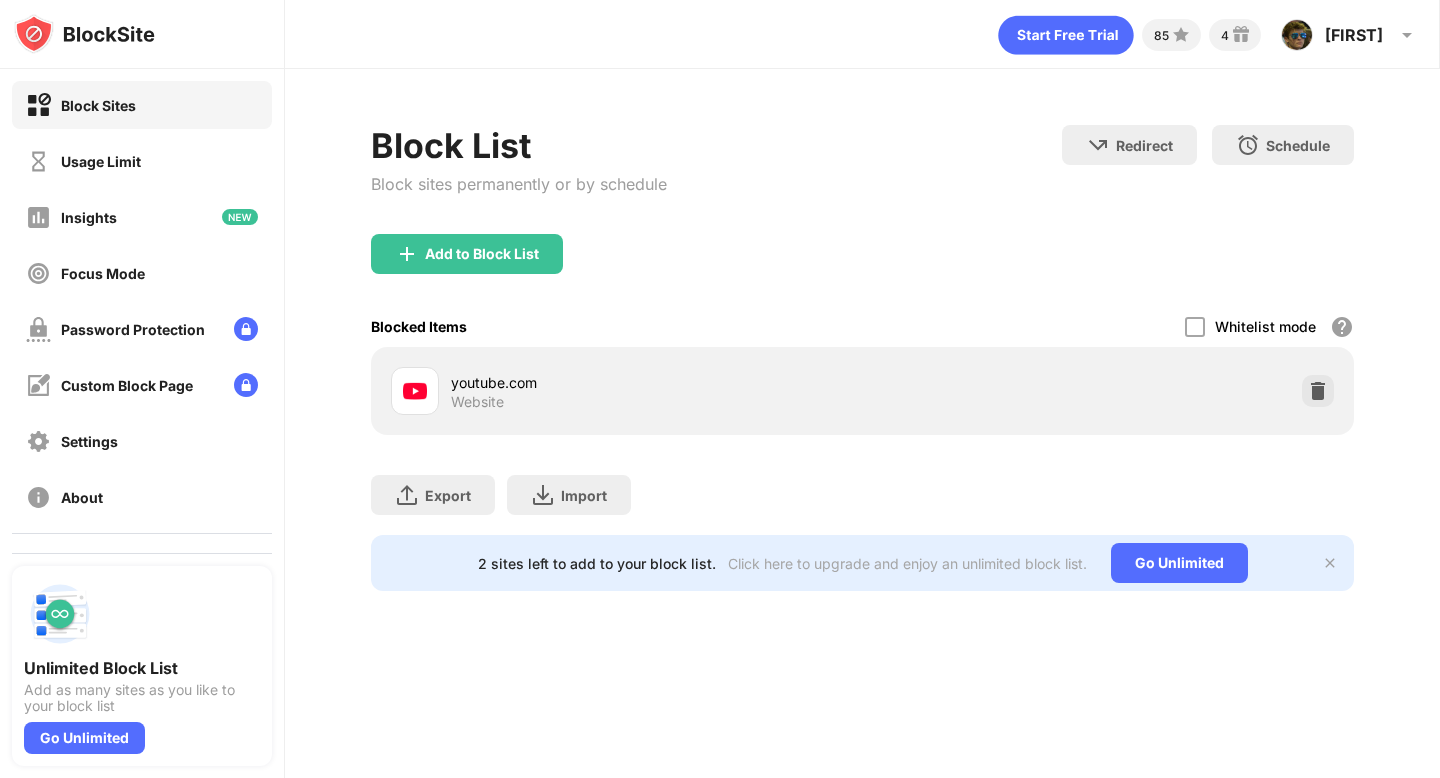 click at bounding box center (1318, 391) 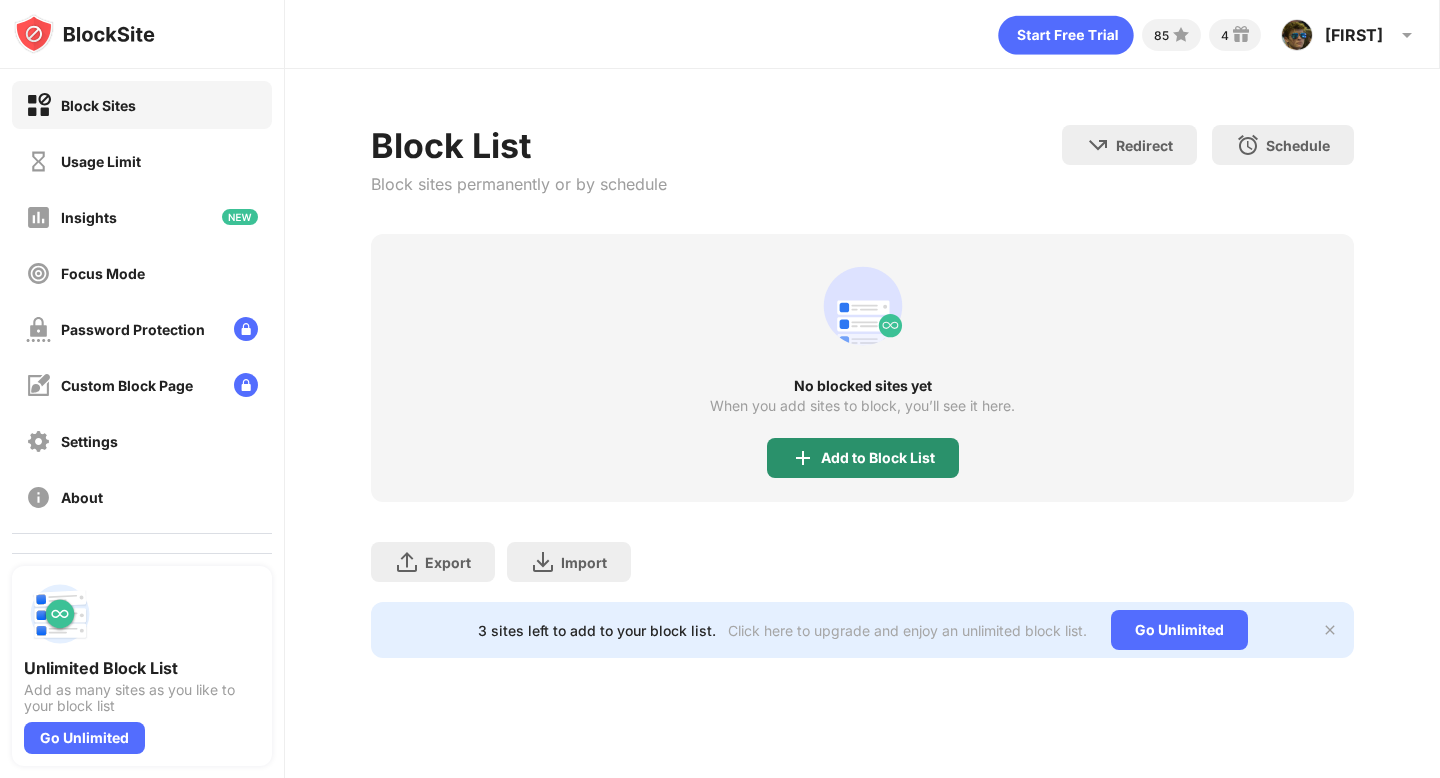 click on "Add to Block List" at bounding box center [863, 458] 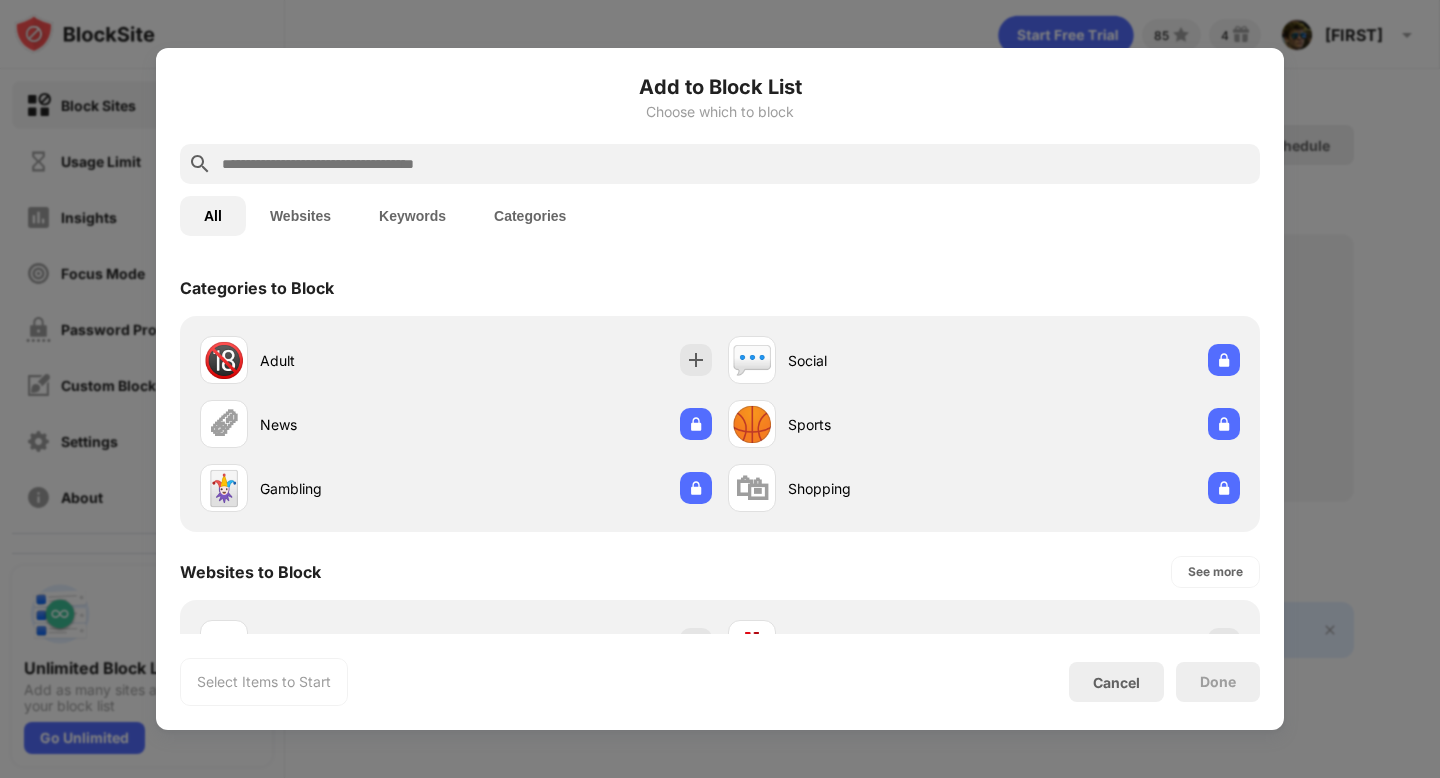 click at bounding box center (736, 164) 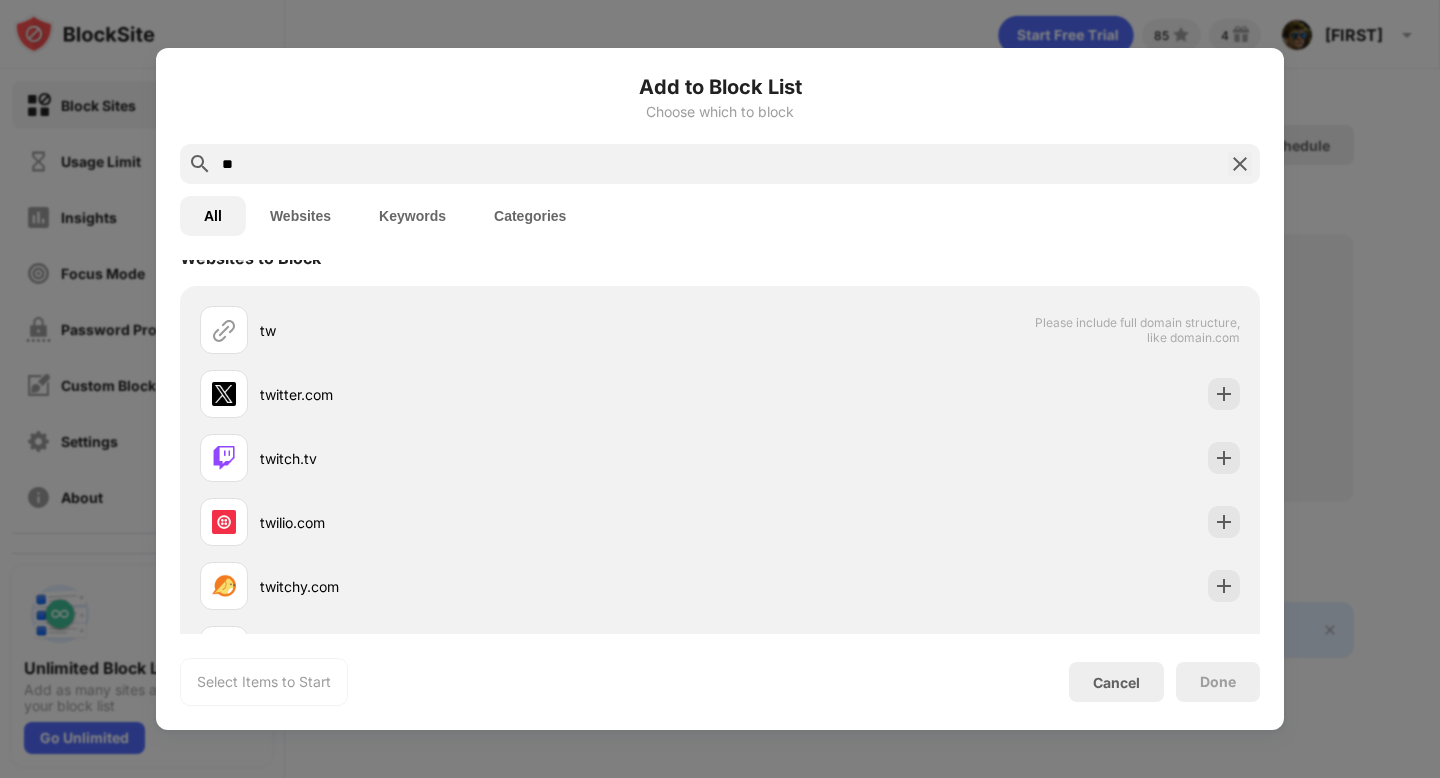 scroll, scrollTop: 31, scrollLeft: 0, axis: vertical 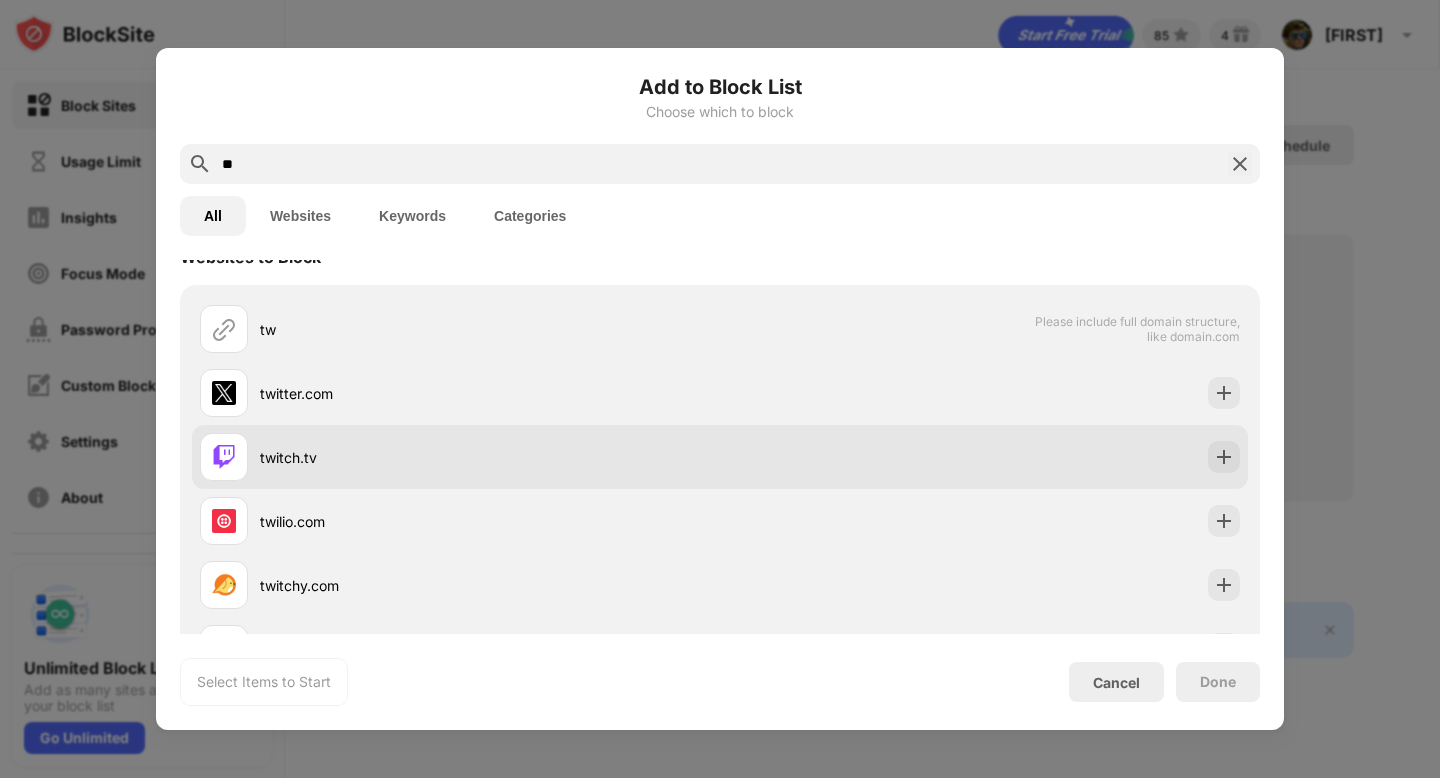 type on "**" 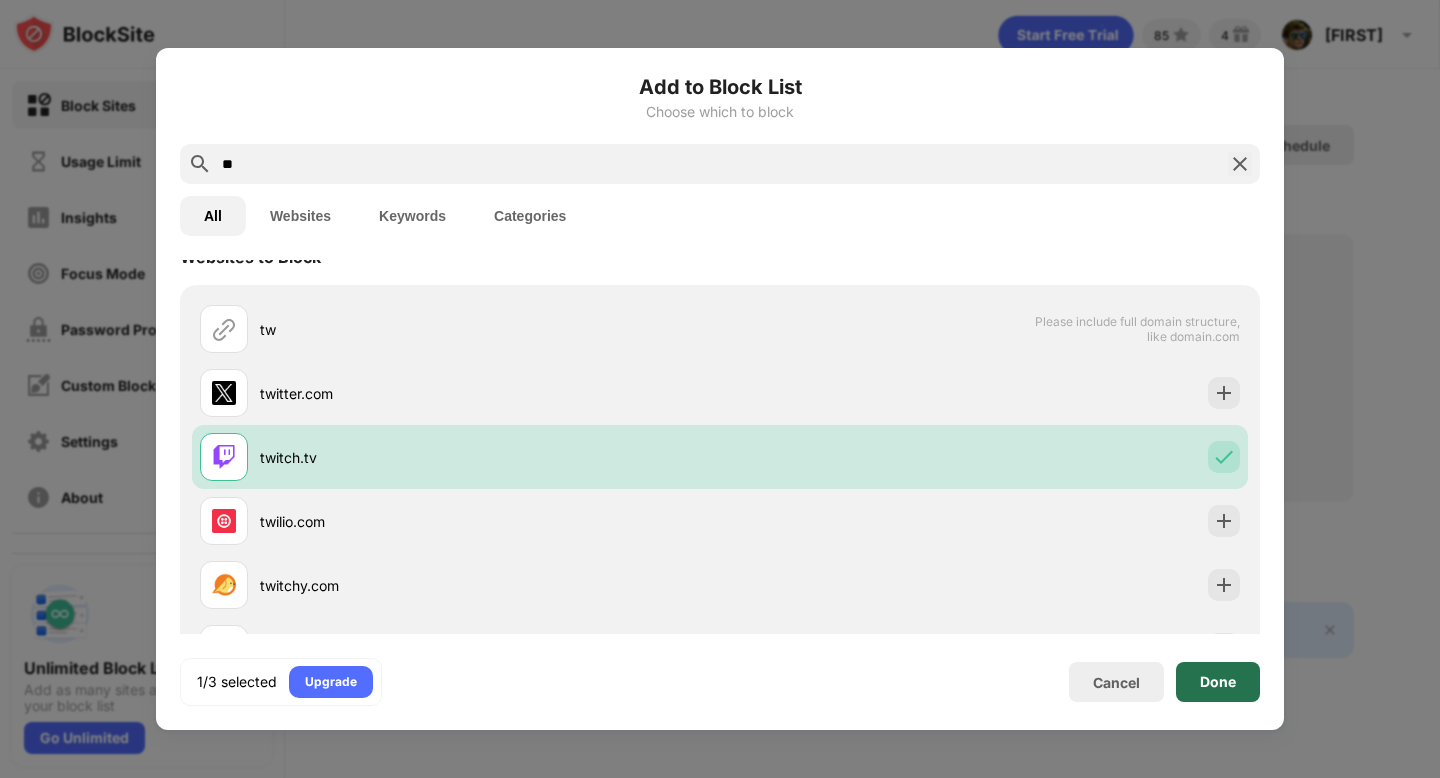 click on "Done" at bounding box center [1218, 682] 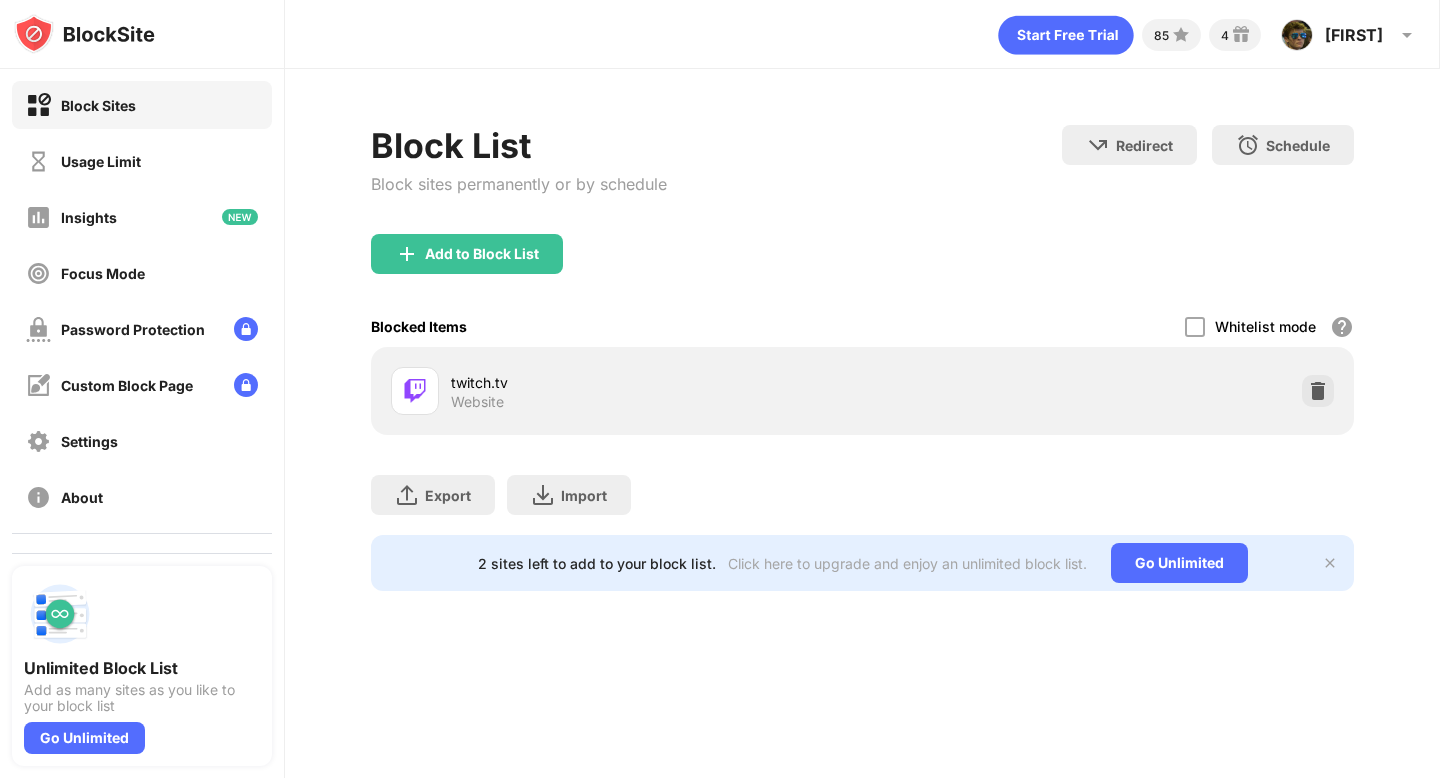 click on "Block List Block sites permanently or by schedule" at bounding box center (519, 179) 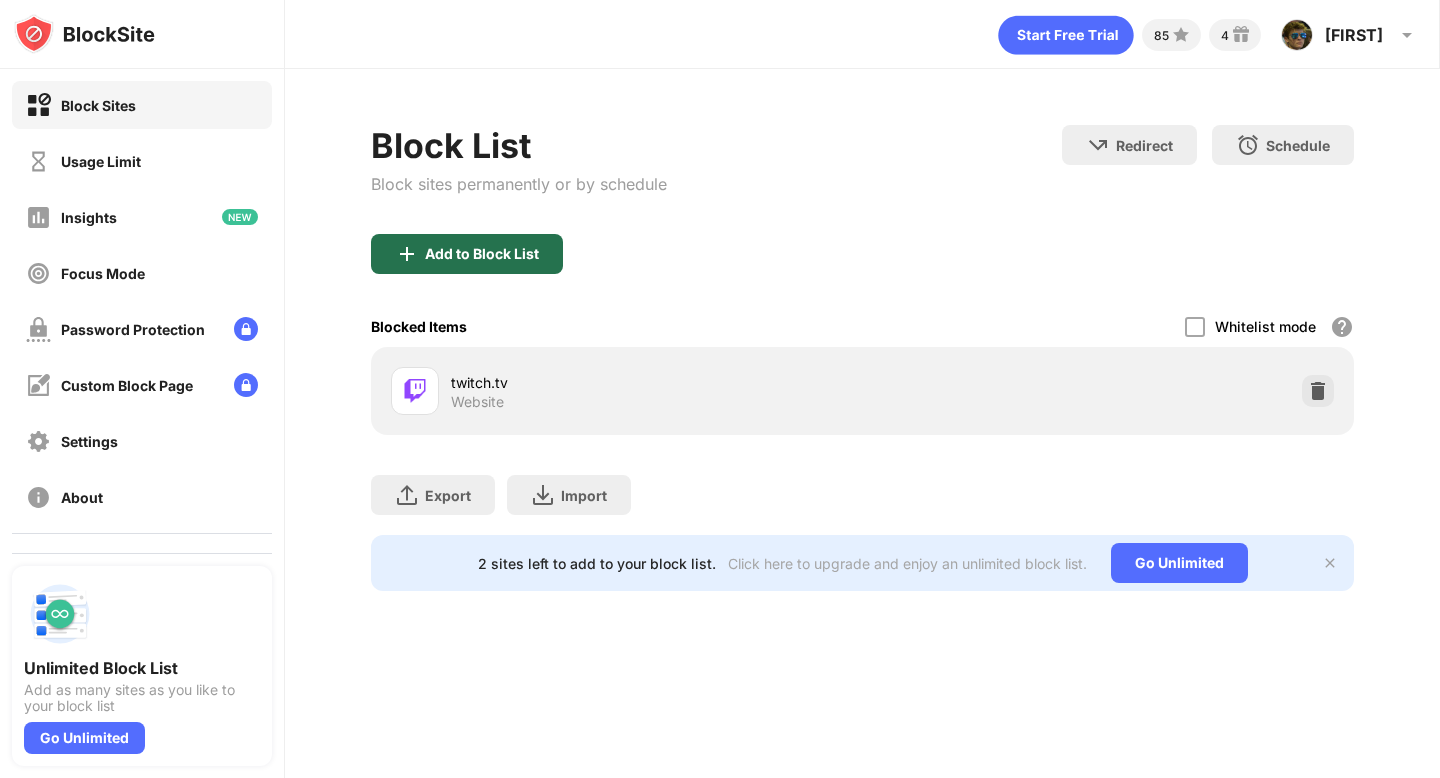 click on "Add to Block List" at bounding box center [467, 254] 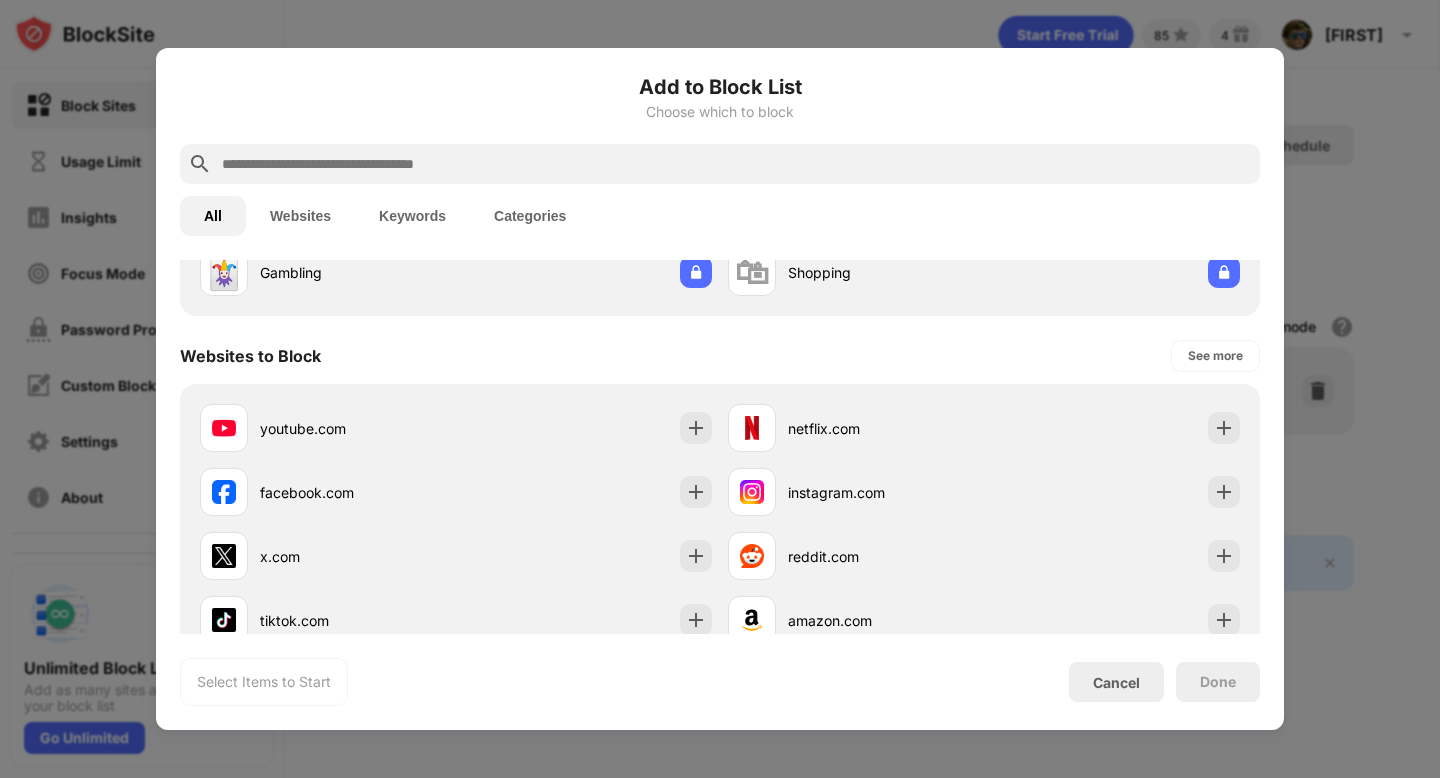 scroll, scrollTop: 229, scrollLeft: 0, axis: vertical 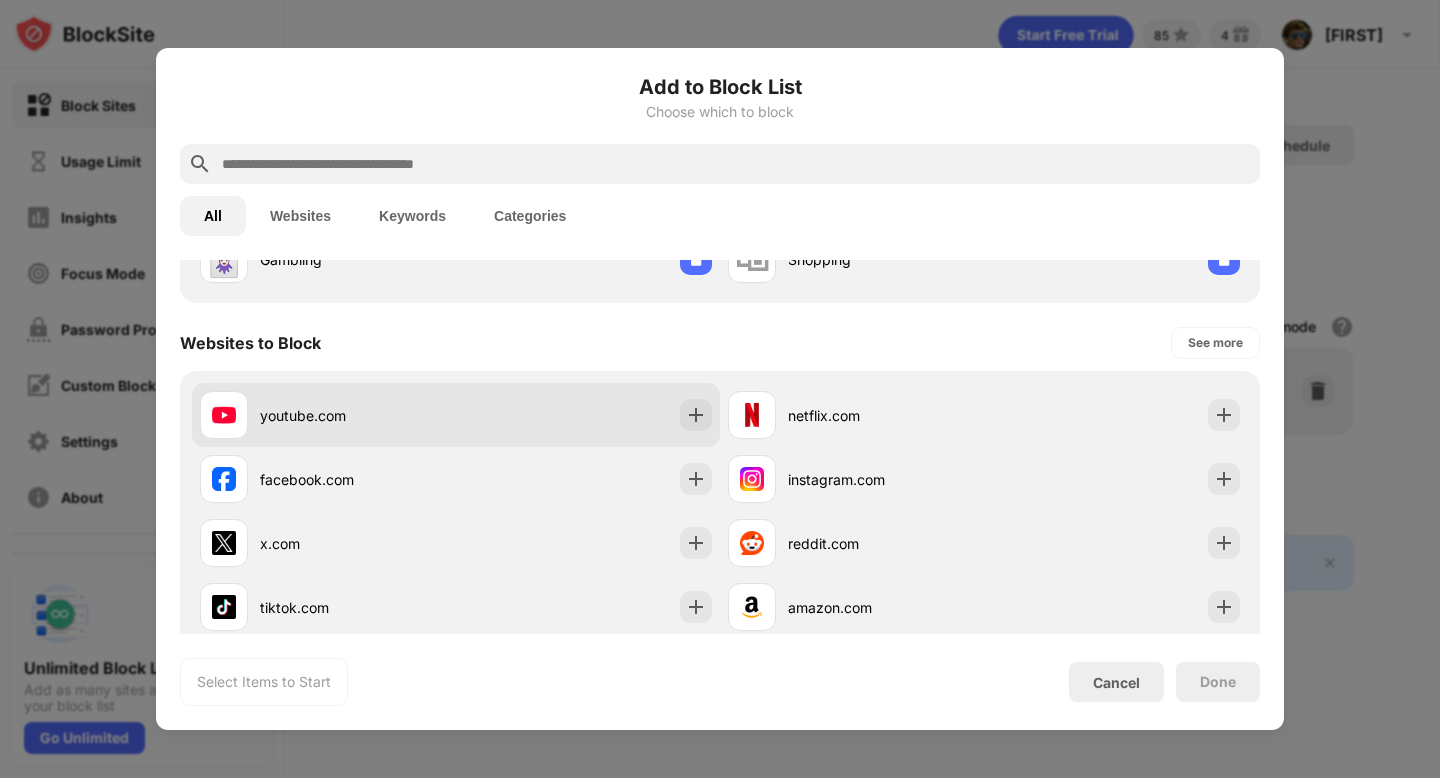 click on "youtube.com" at bounding box center [456, 415] 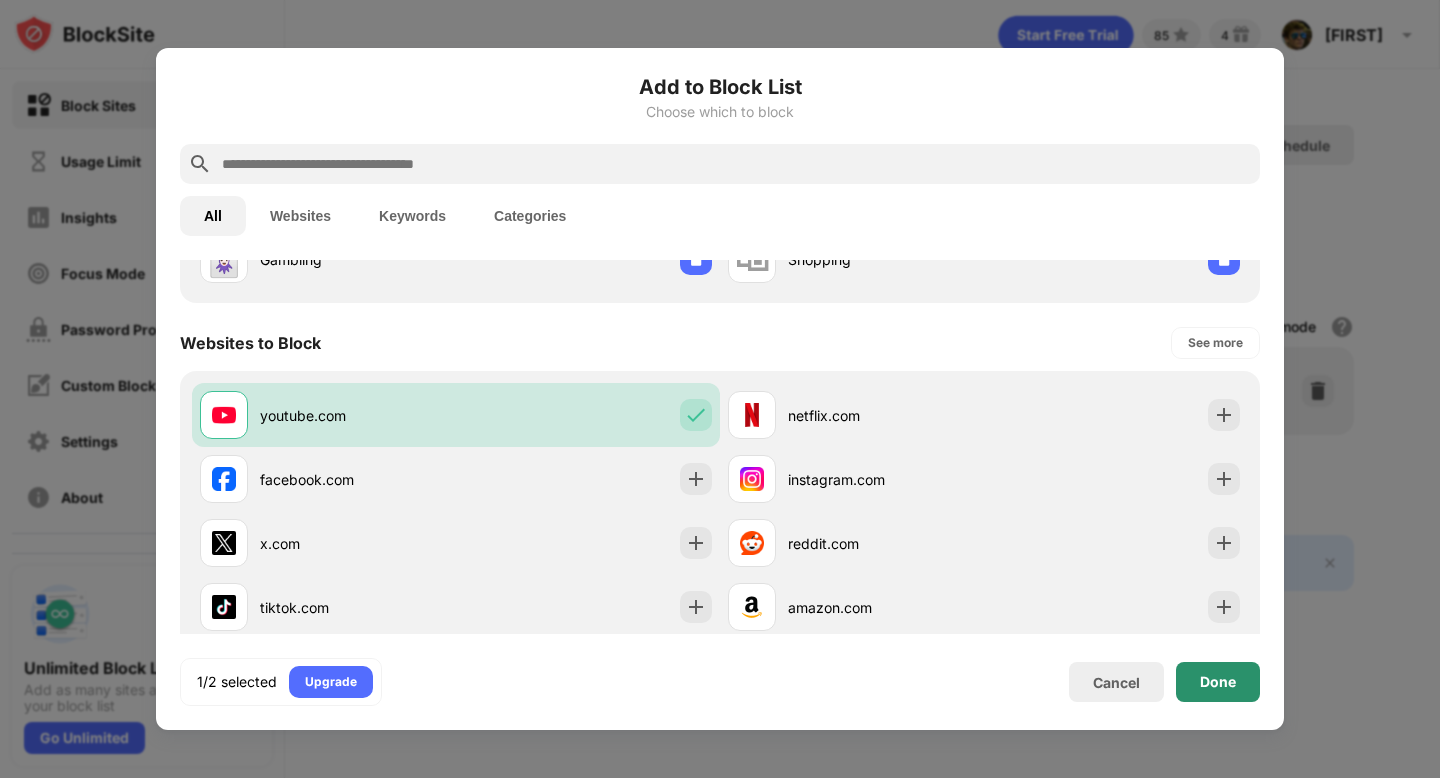 click on "Done" at bounding box center [1218, 682] 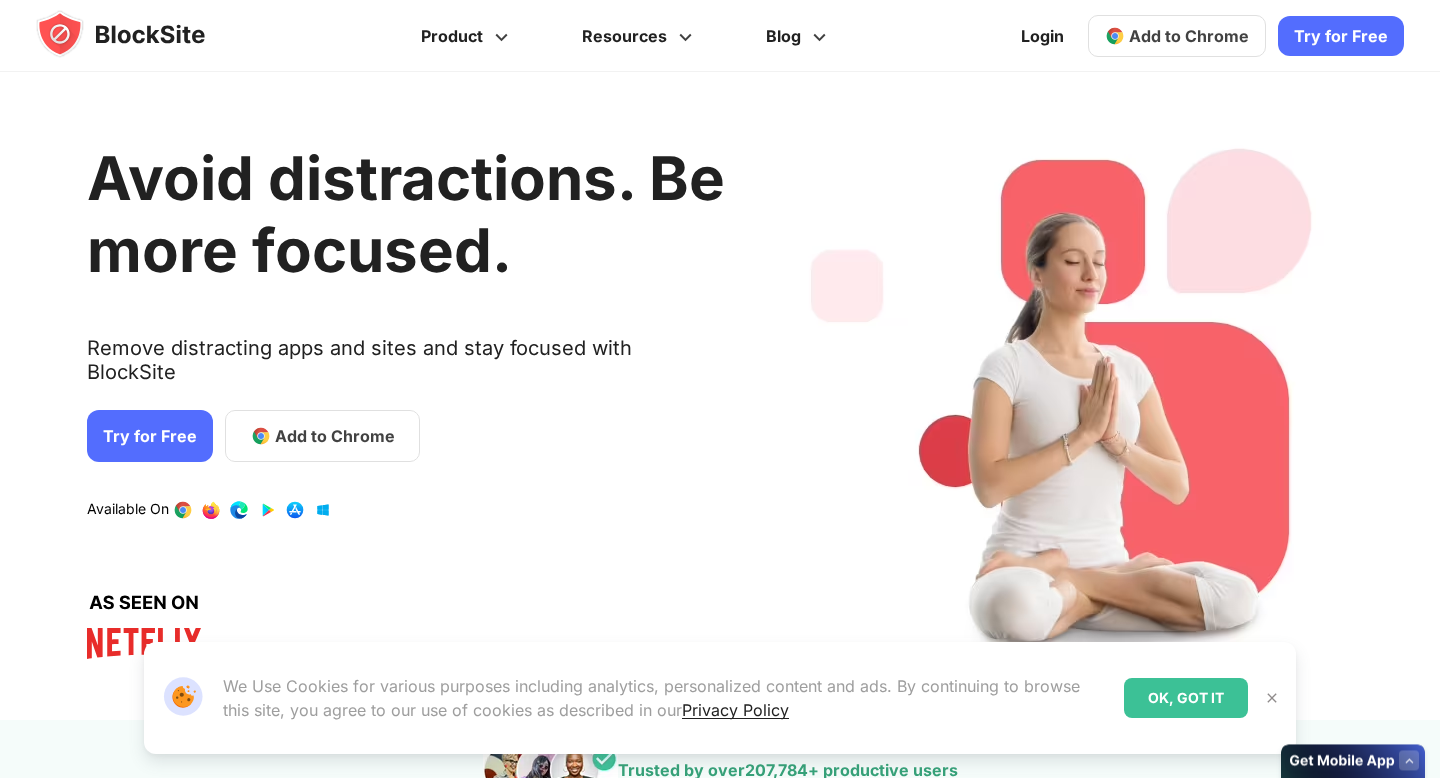 scroll, scrollTop: 0, scrollLeft: 0, axis: both 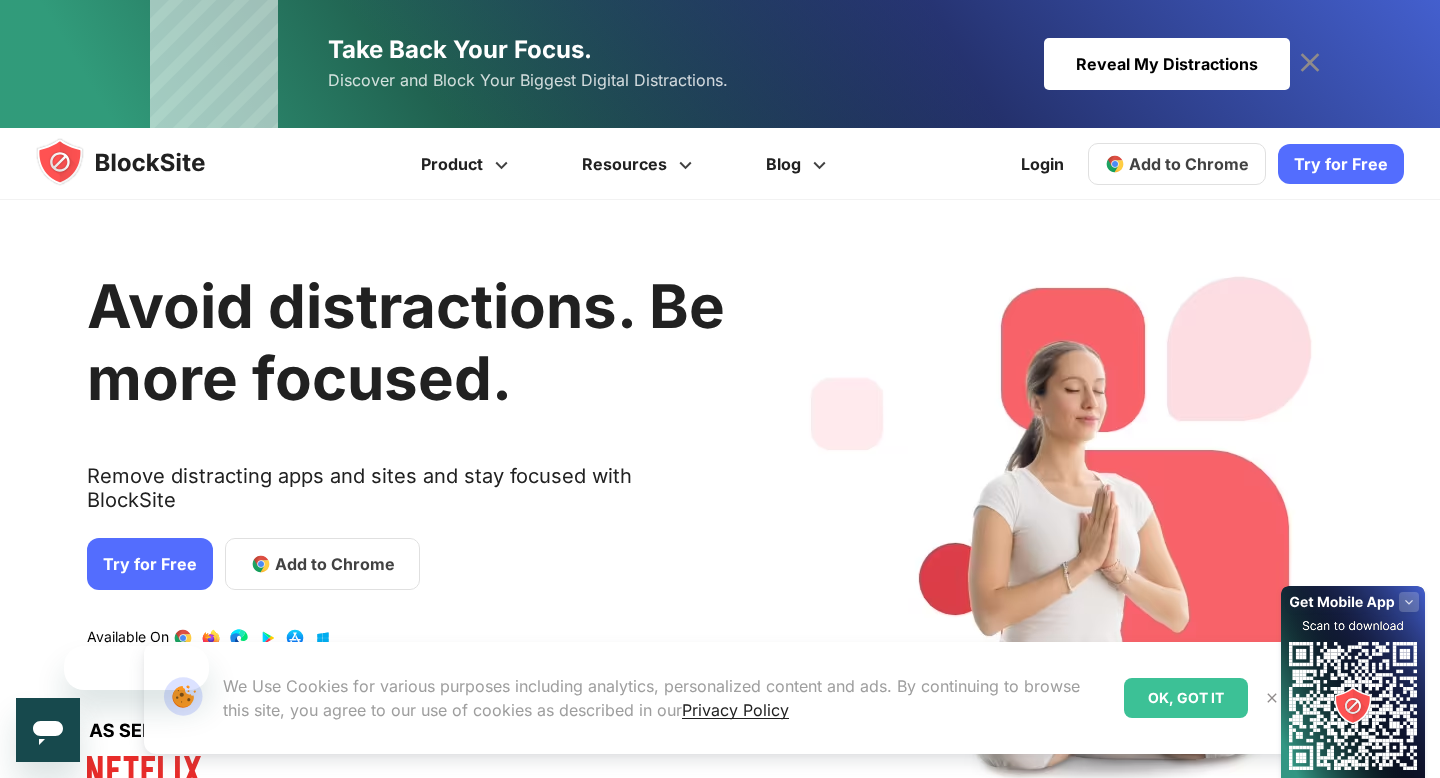 click on "Login
Add to Chrome
Download on AppStore
Download on Google Play
Try for Free" at bounding box center (1206, 163) 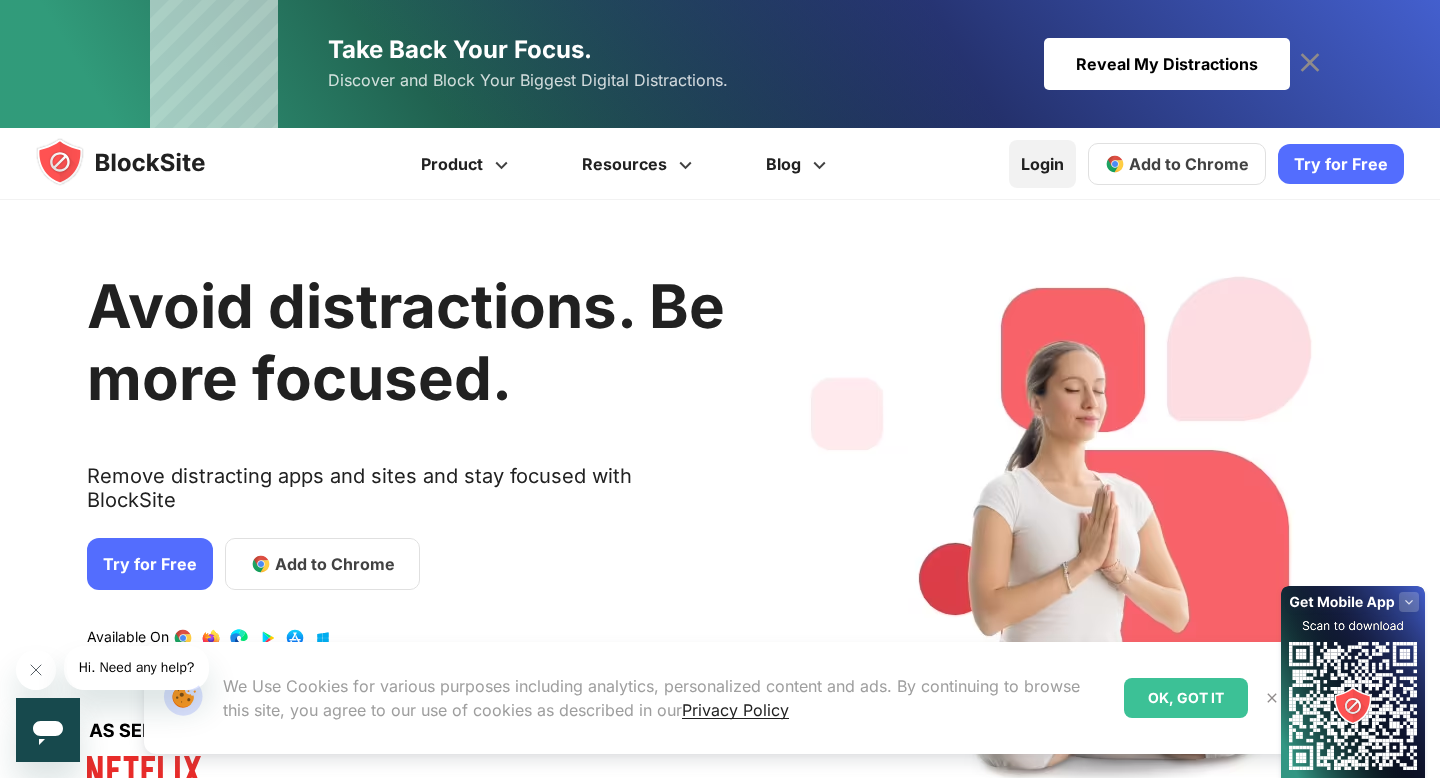 click on "Login" at bounding box center [1042, 164] 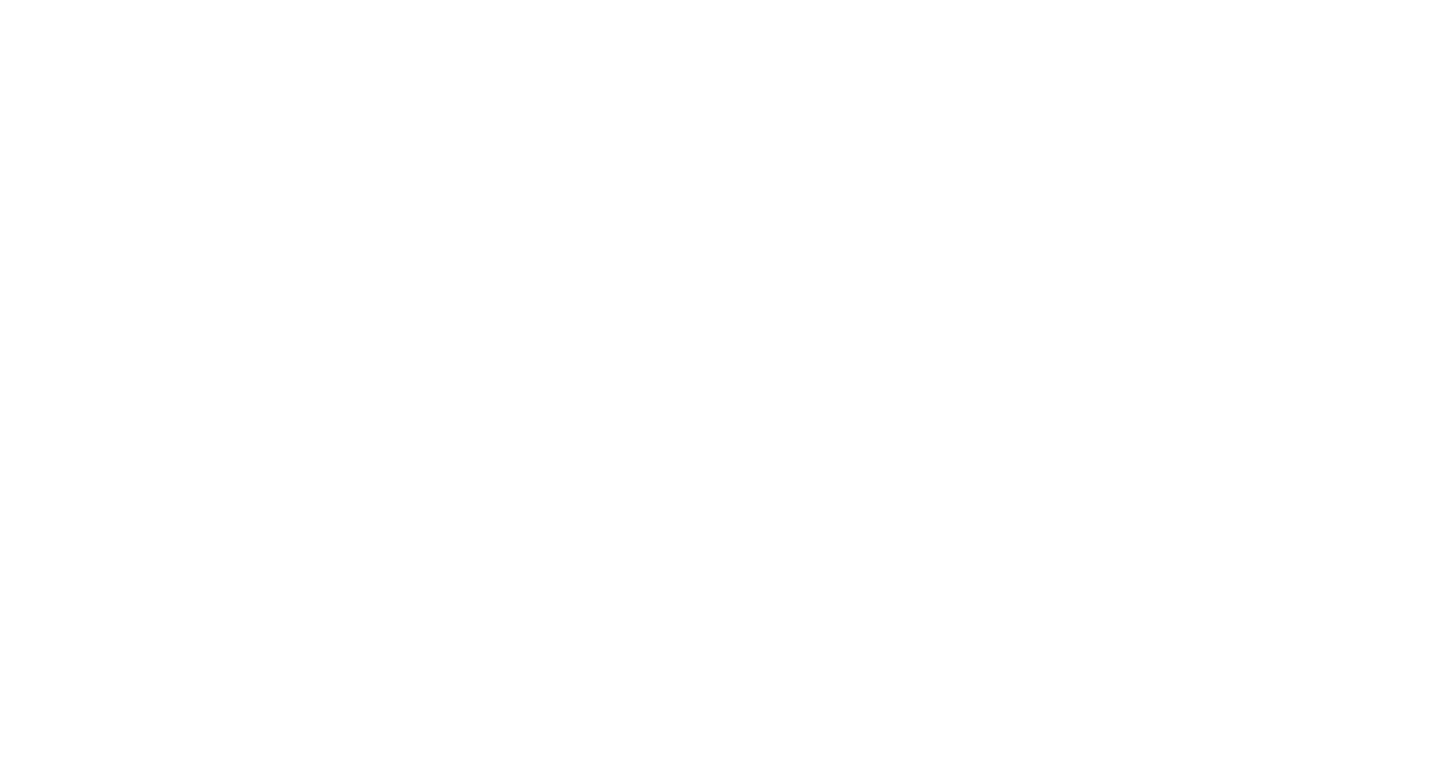 scroll, scrollTop: 0, scrollLeft: 0, axis: both 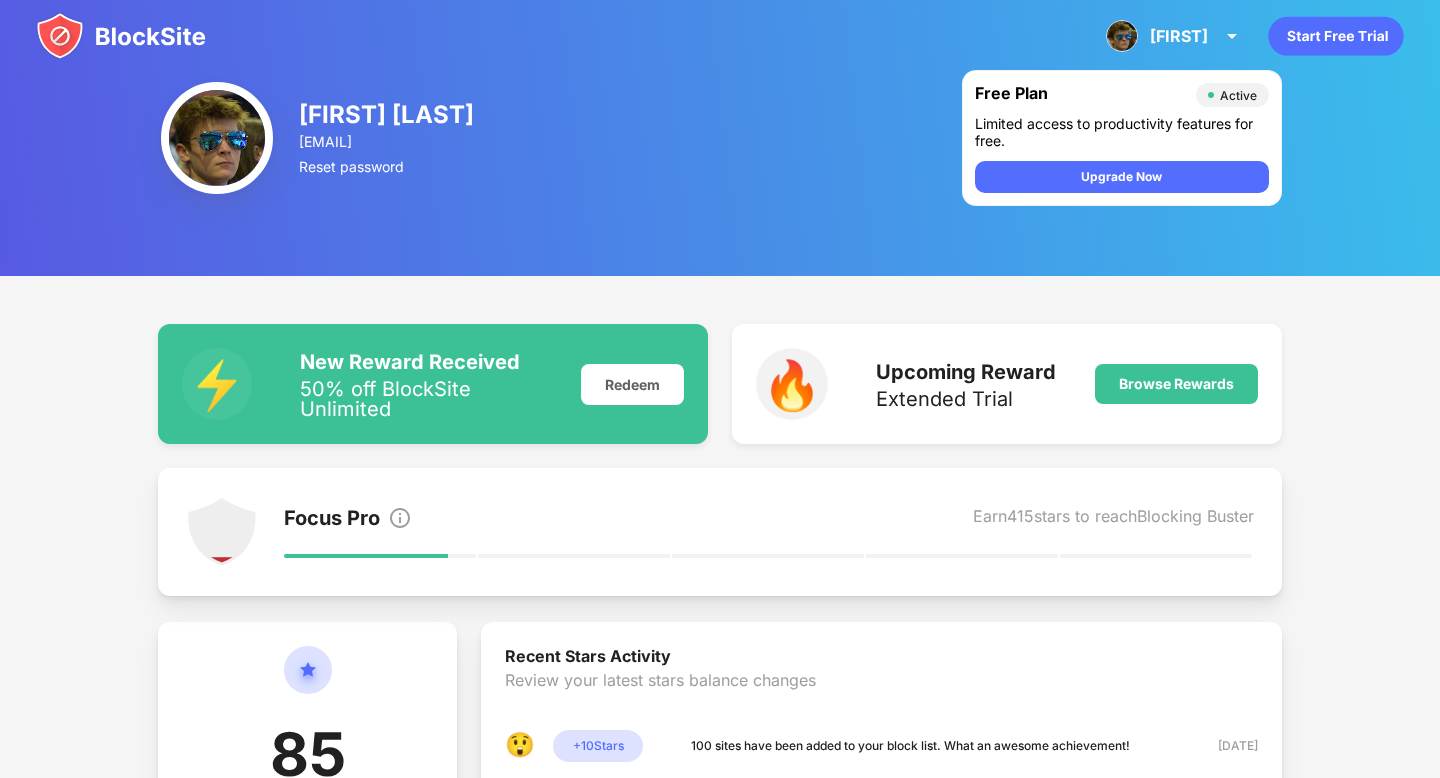 click at bounding box center (121, 36) 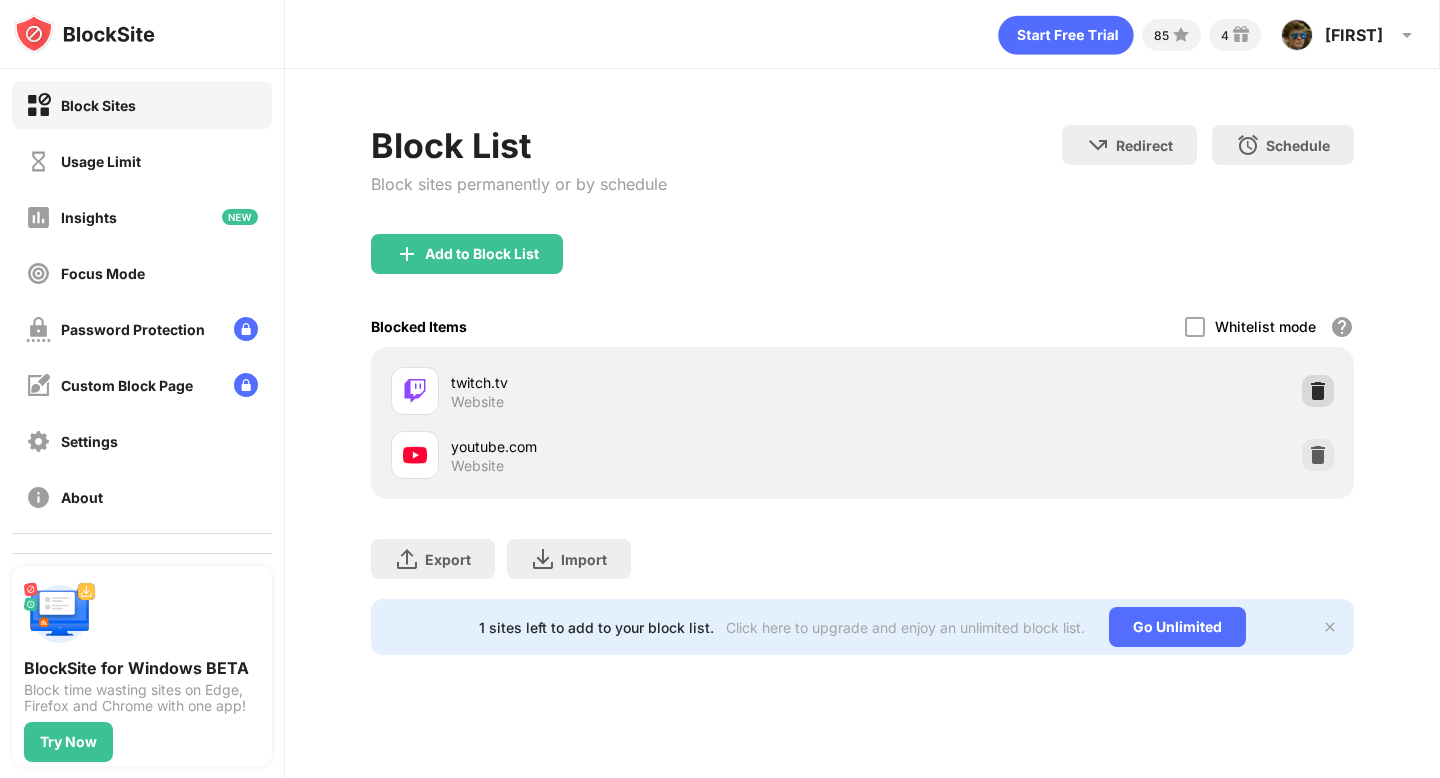 click at bounding box center (1318, 391) 